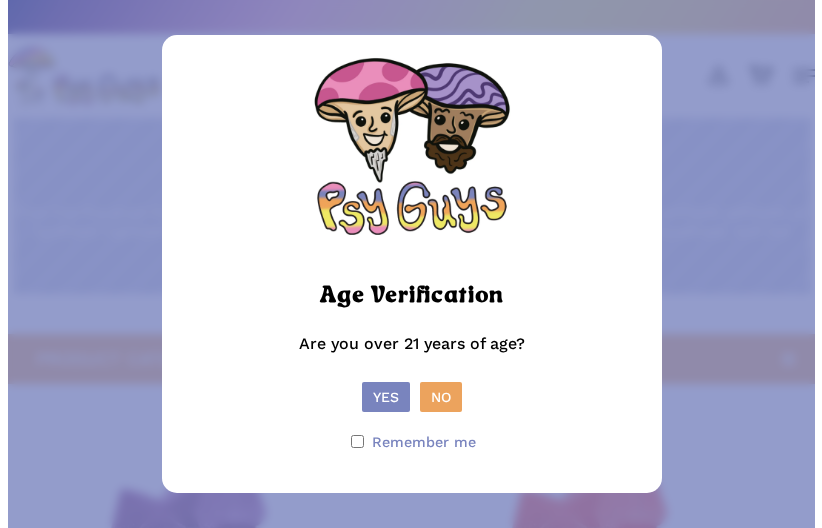 scroll, scrollTop: 0, scrollLeft: 0, axis: both 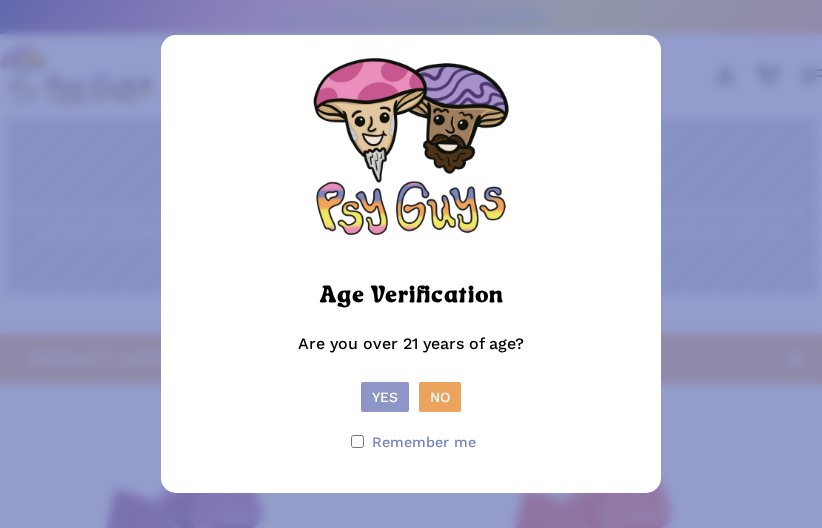 click on "Yes" at bounding box center [385, 397] 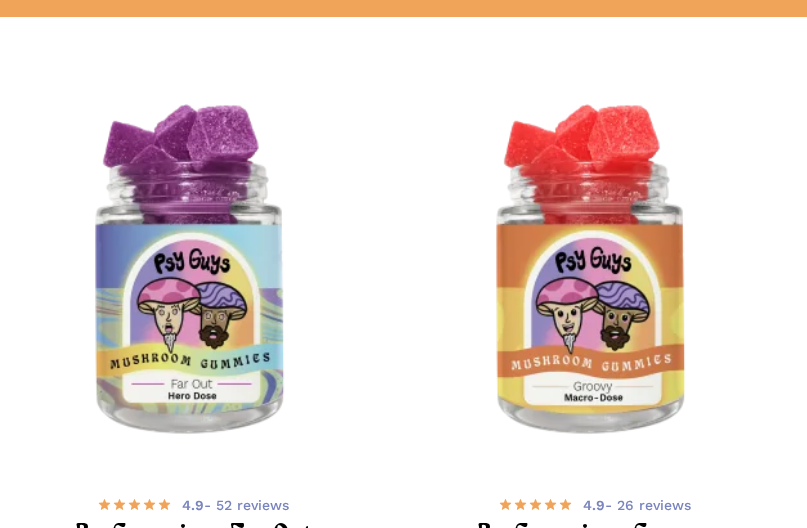 scroll, scrollTop: 500, scrollLeft: 0, axis: vertical 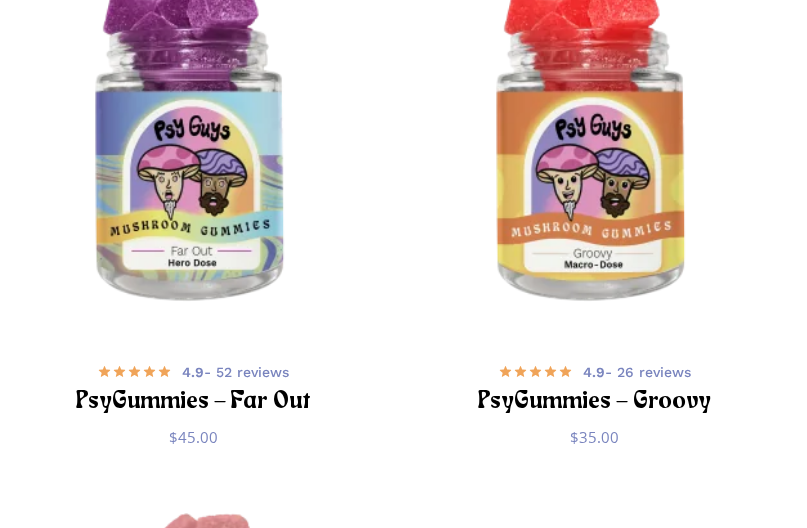 click at bounding box center [193, 141] 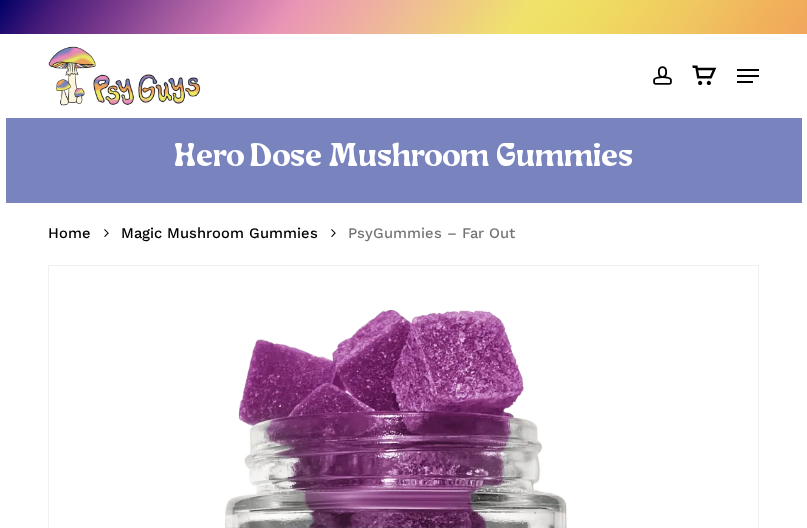 scroll, scrollTop: 0, scrollLeft: 0, axis: both 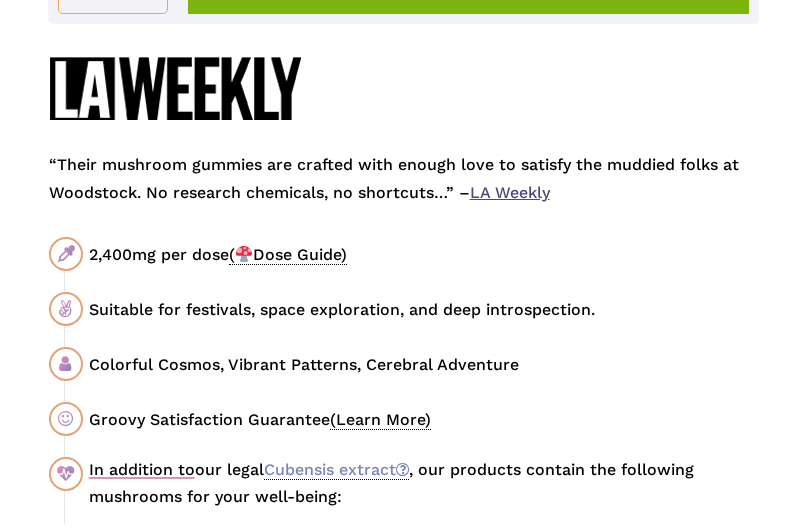 click on "2,400mg per dose  ( Dose Guide)" at bounding box center [424, 254] 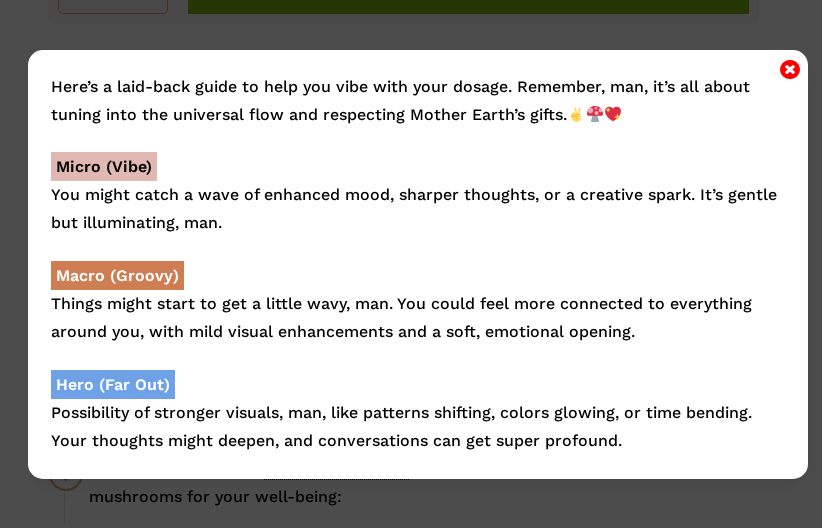 click at bounding box center (790, 69) 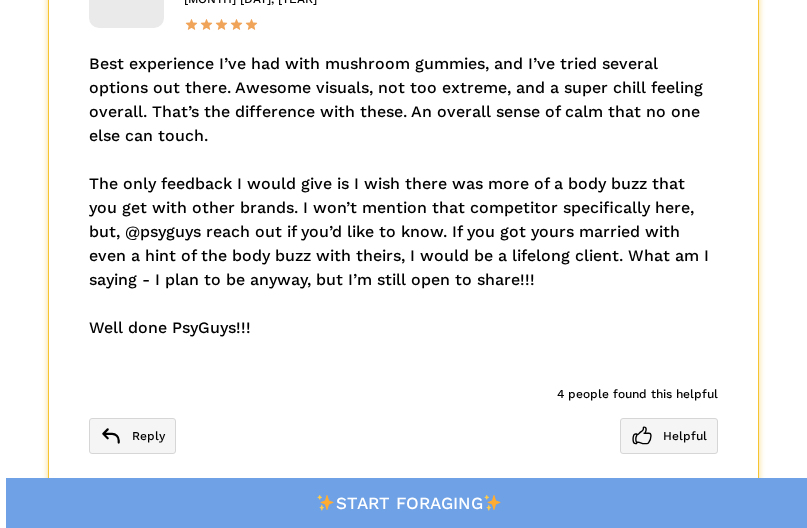 scroll, scrollTop: 5500, scrollLeft: 0, axis: vertical 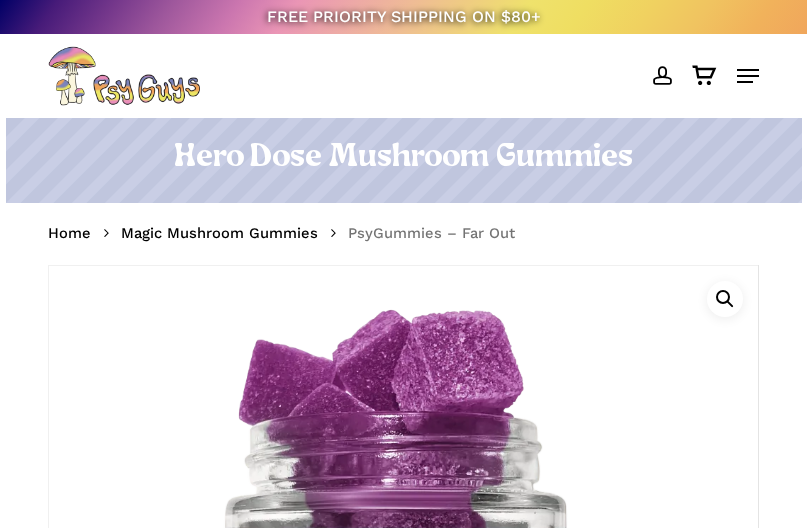 click at bounding box center (124, 76) 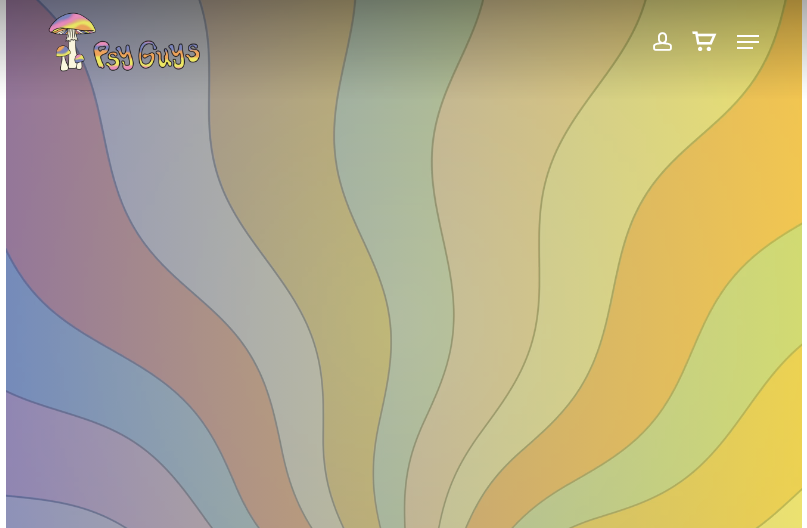 scroll, scrollTop: 0, scrollLeft: 0, axis: both 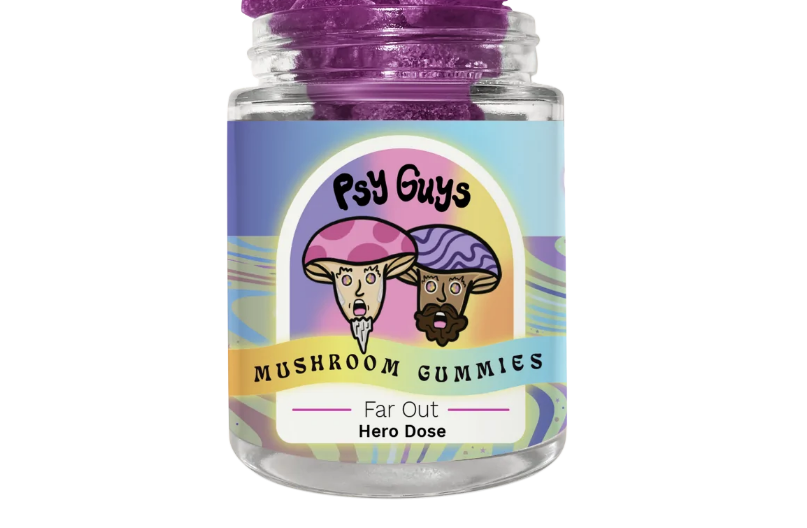 click at bounding box center (403, 210) 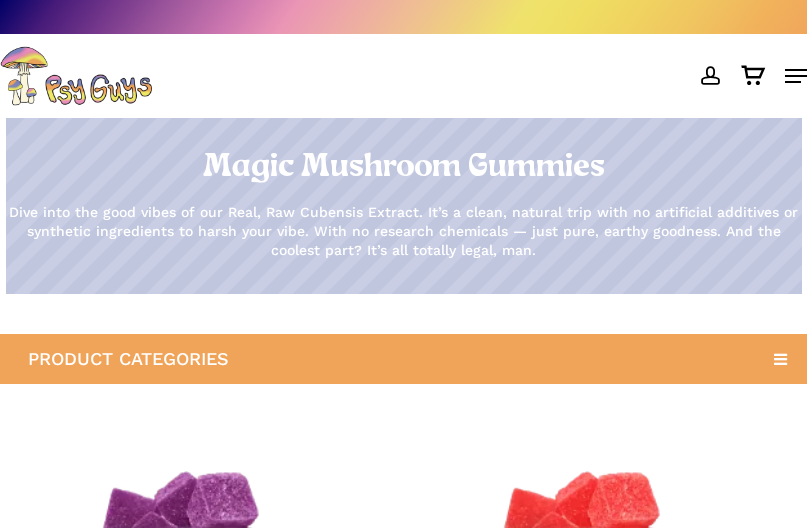 scroll, scrollTop: 0, scrollLeft: 0, axis: both 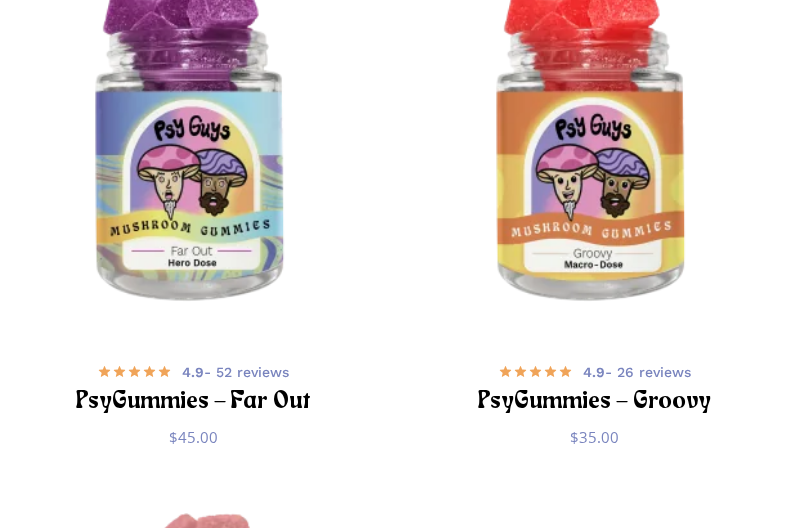 click at bounding box center [594, 141] 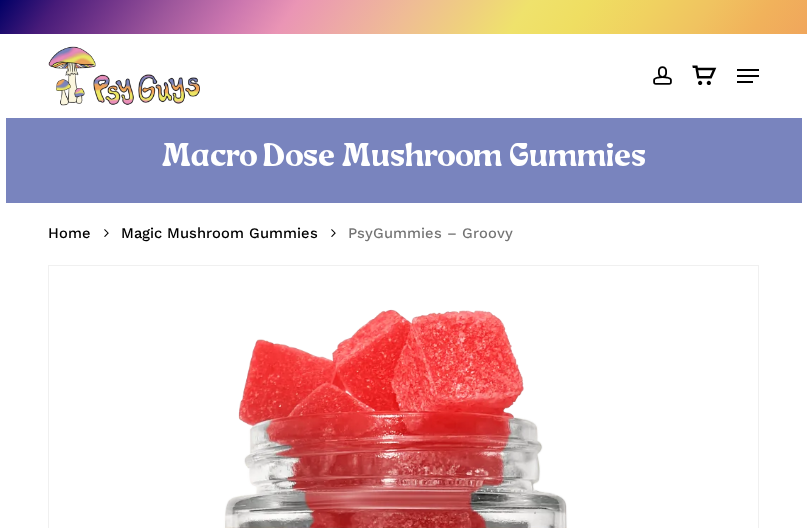 scroll, scrollTop: 0, scrollLeft: 0, axis: both 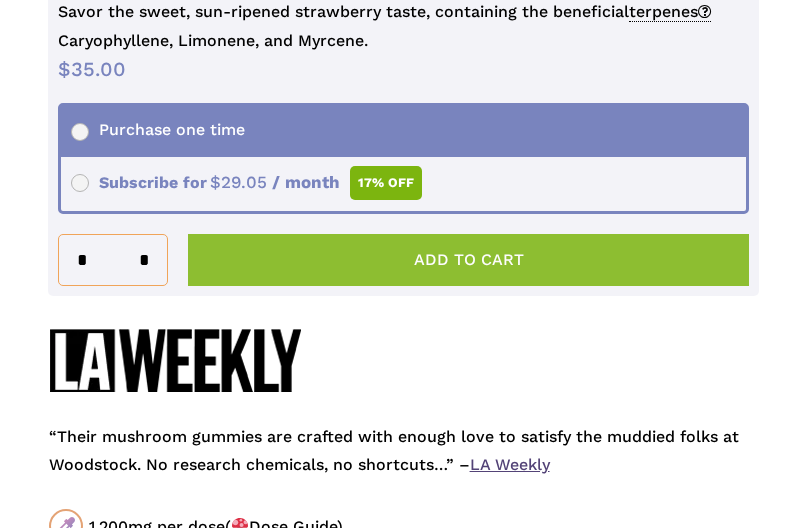 click on "Add to cart" 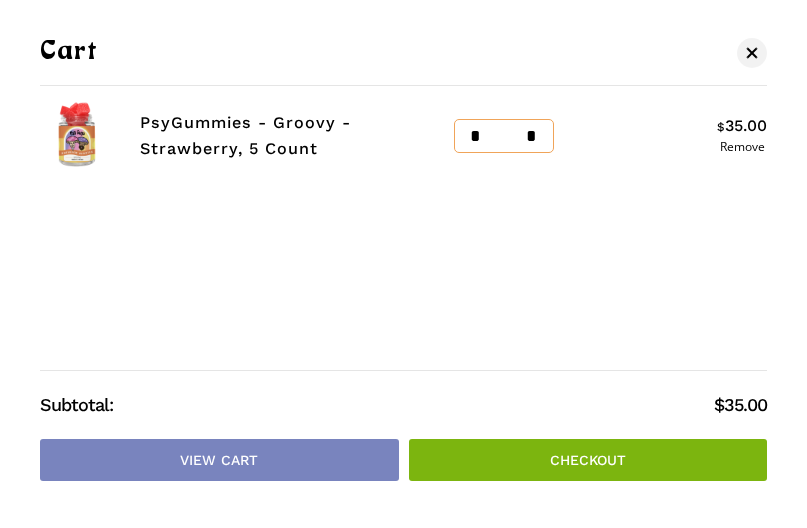 scroll, scrollTop: 1600, scrollLeft: 0, axis: vertical 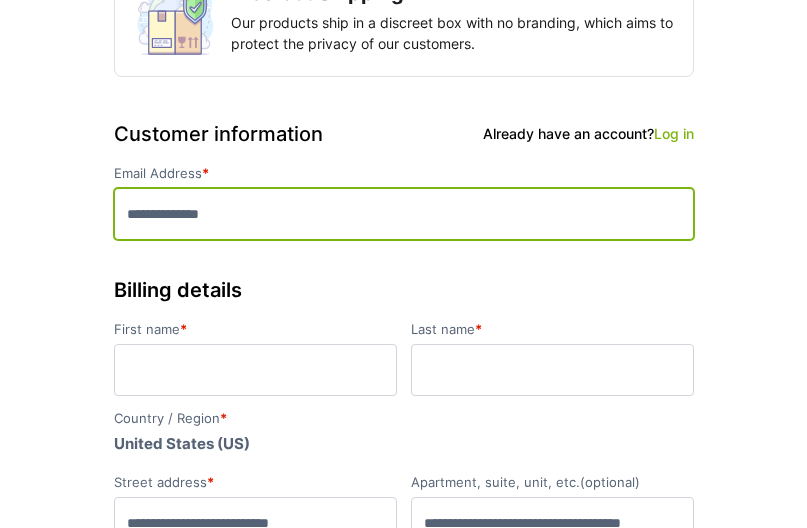 click on "Email Address  *" at bounding box center [404, 214] 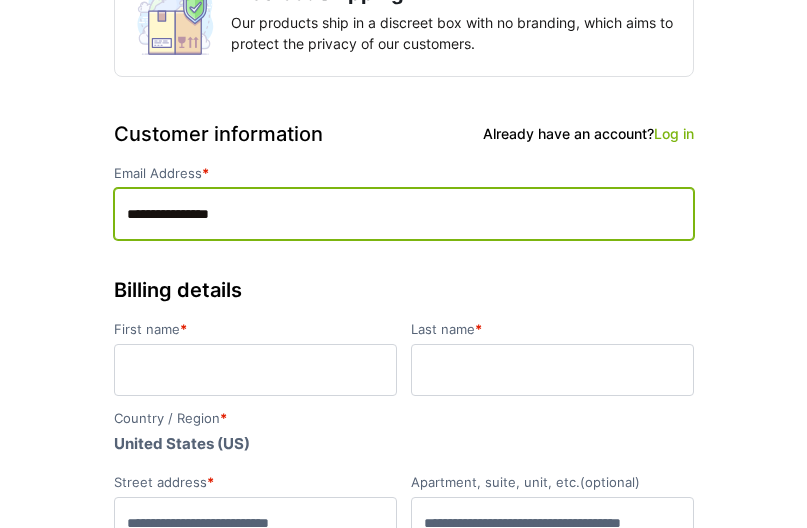 type on "**********" 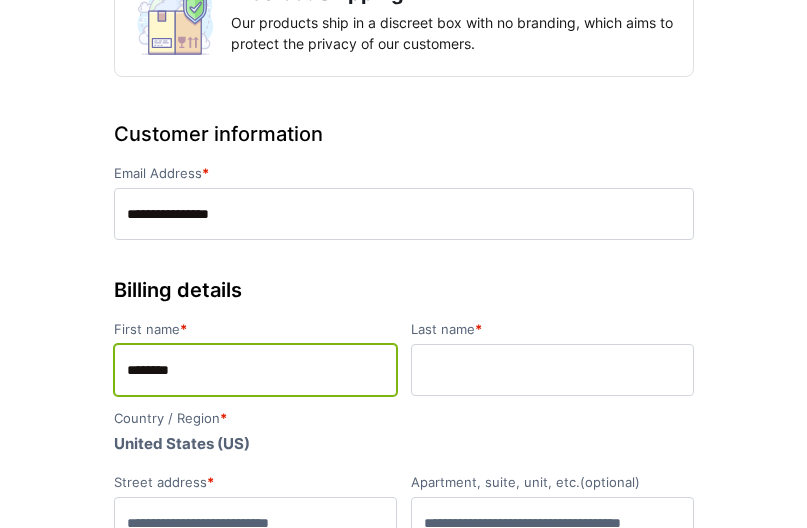type on "********" 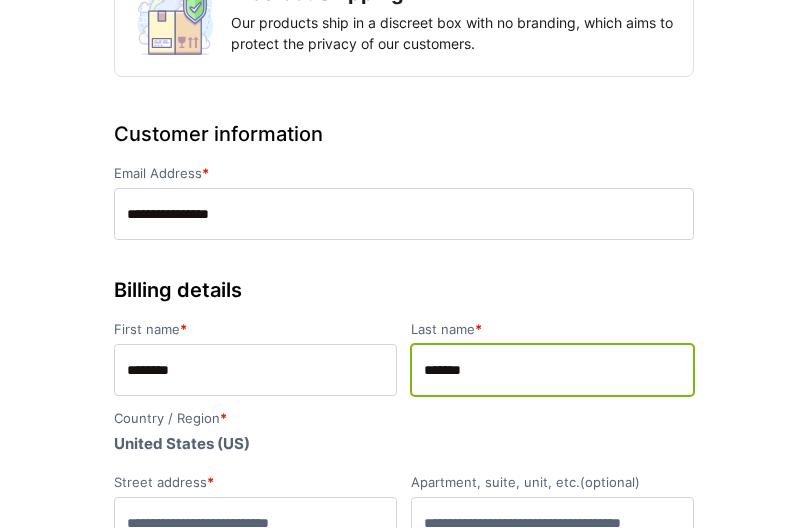 type on "*******" 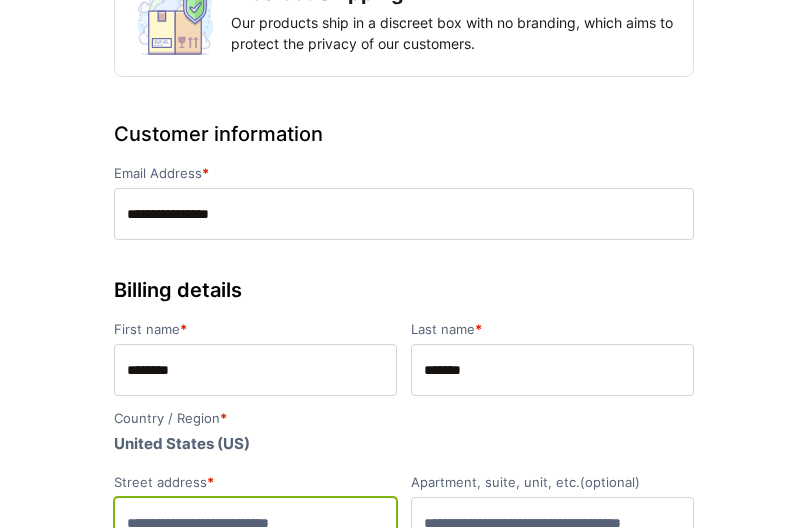 scroll, scrollTop: 321, scrollLeft: 0, axis: vertical 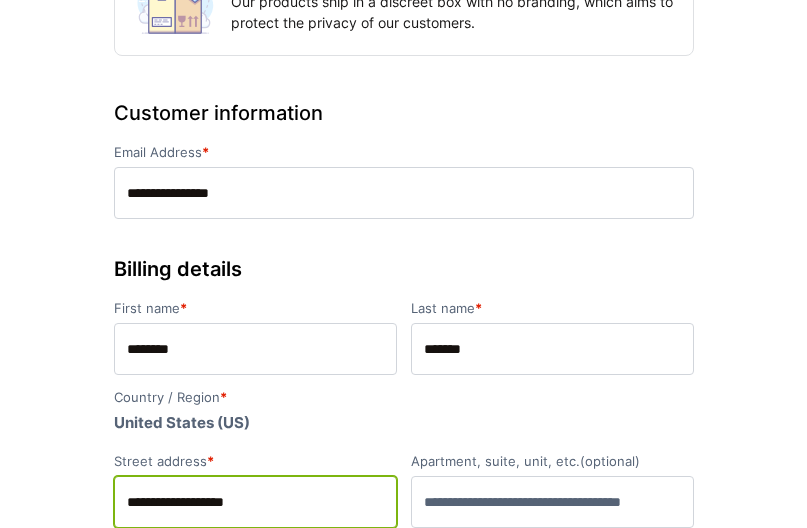 type on "**********" 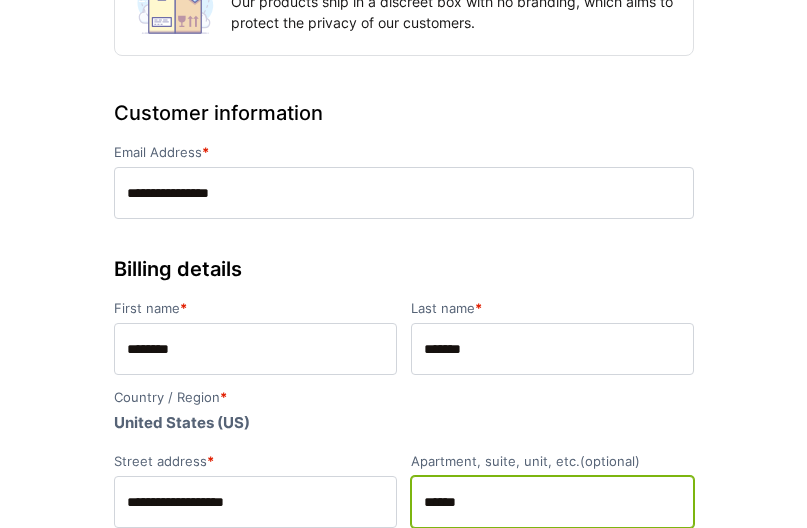type on "******" 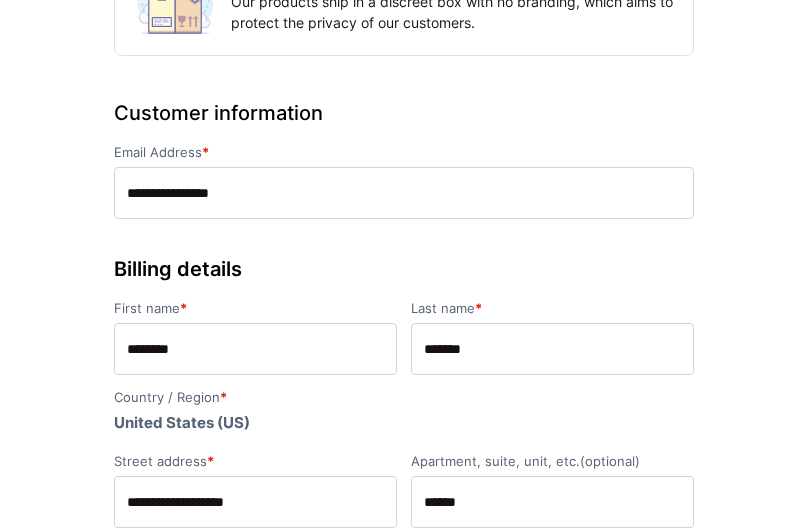 scroll, scrollTop: 648, scrollLeft: 0, axis: vertical 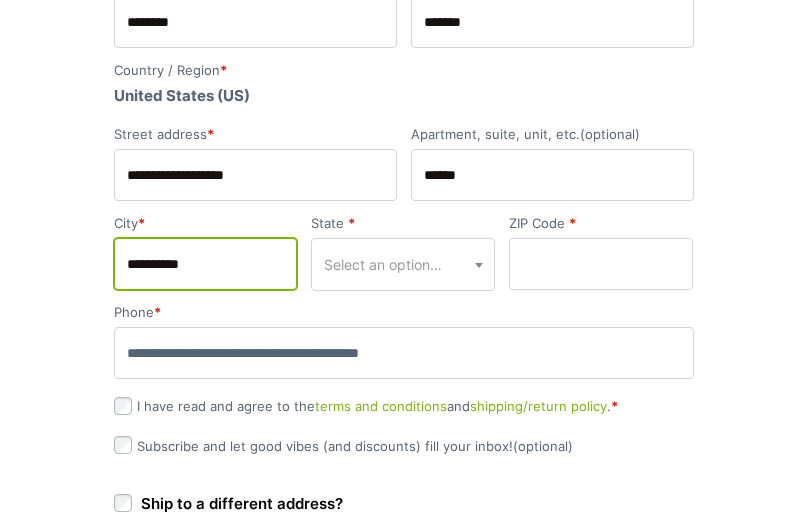 type on "**********" 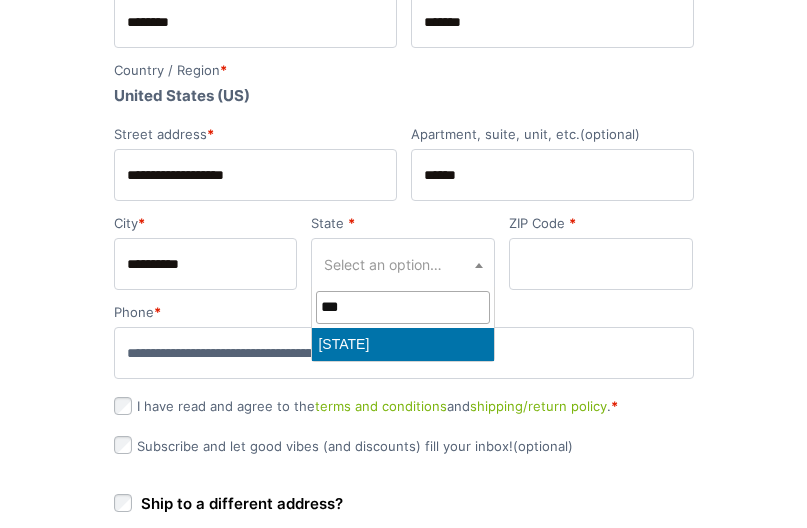 type on "***" 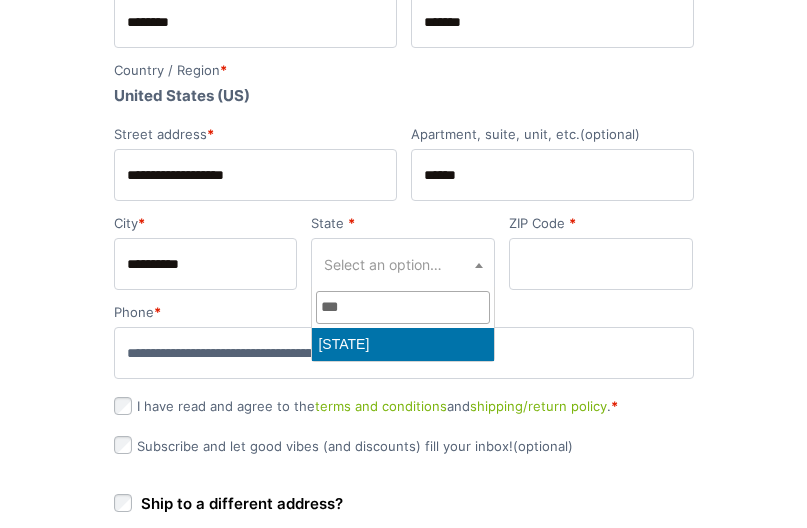 select on "**" 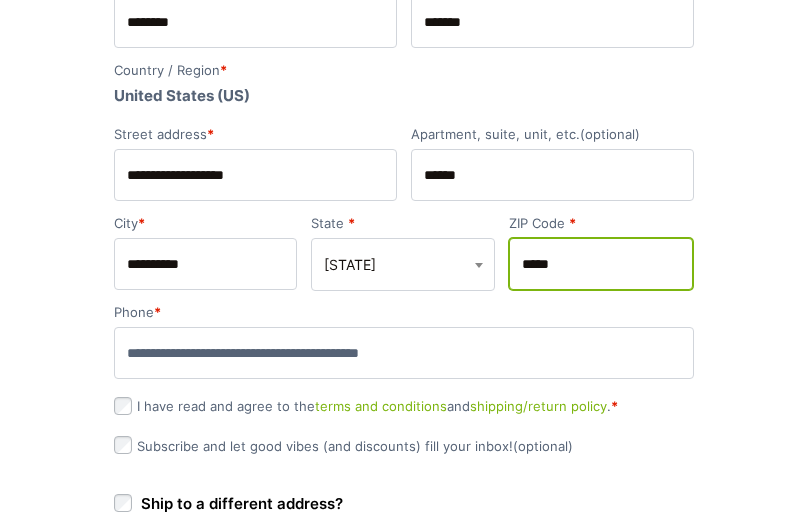 type on "*****" 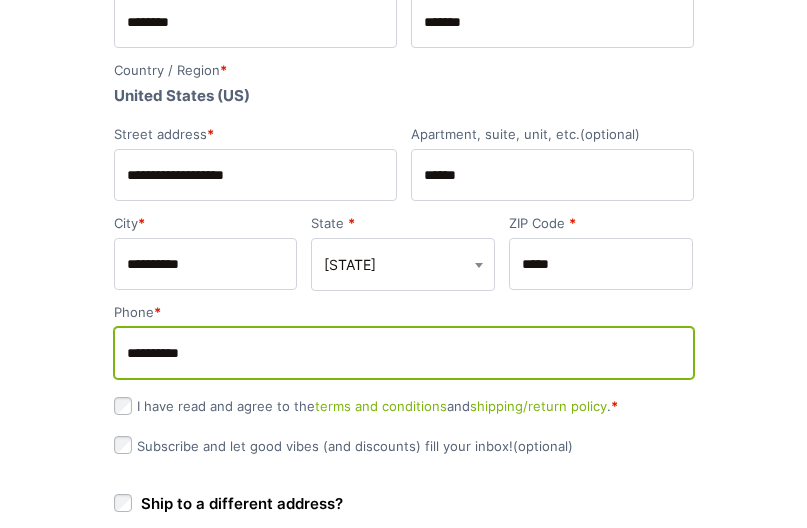 type on "**********" 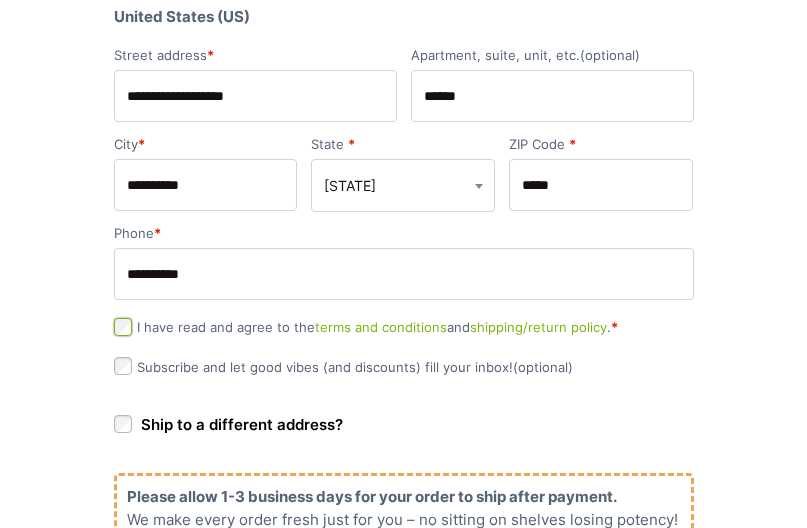 scroll, scrollTop: 848, scrollLeft: 0, axis: vertical 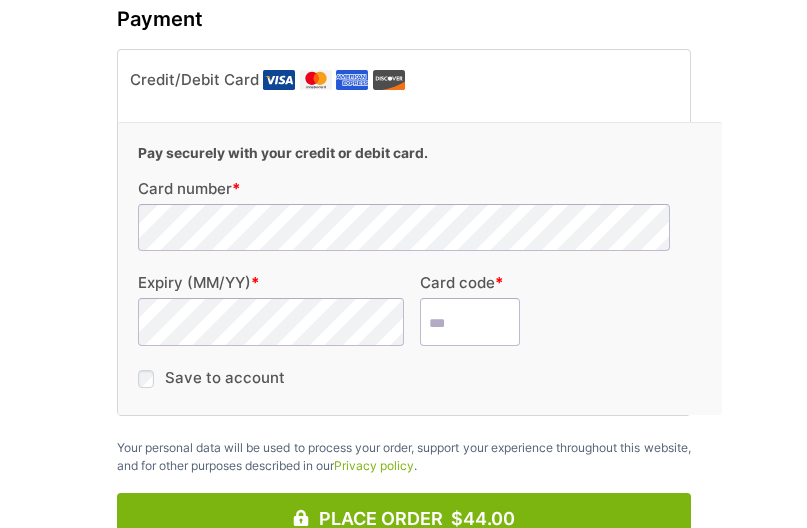 click on "Card code  *" at bounding box center (470, 322) 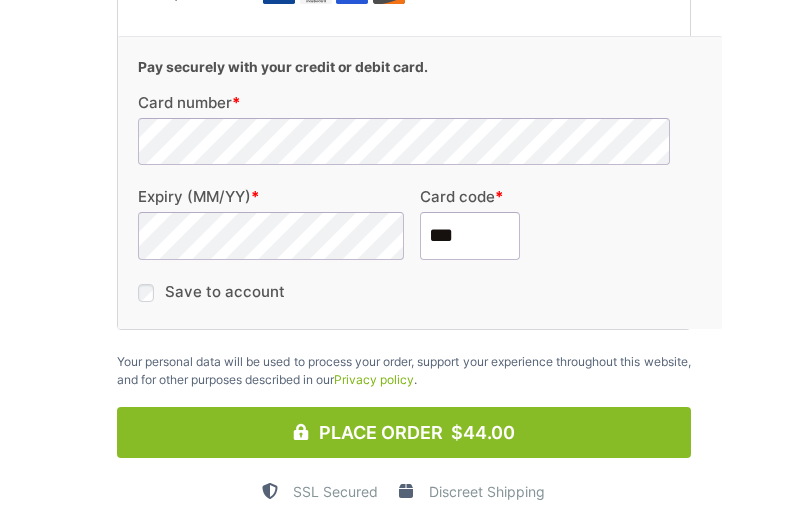 scroll, scrollTop: 2548, scrollLeft: 0, axis: vertical 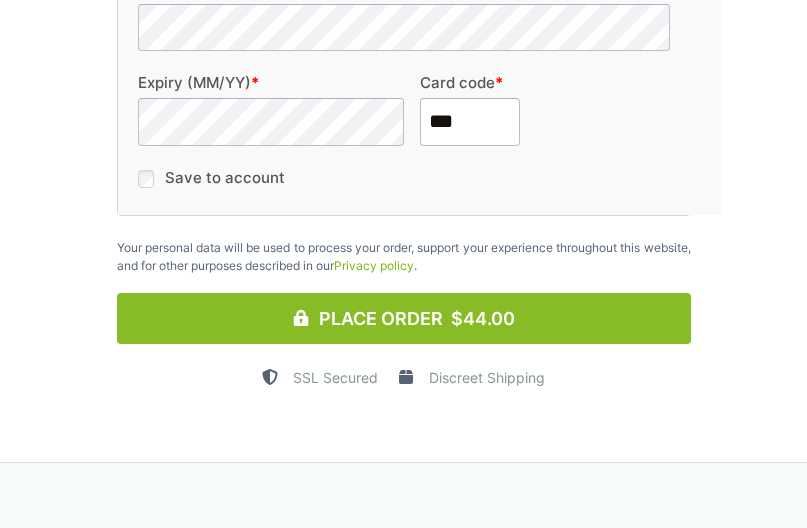 type on "***" 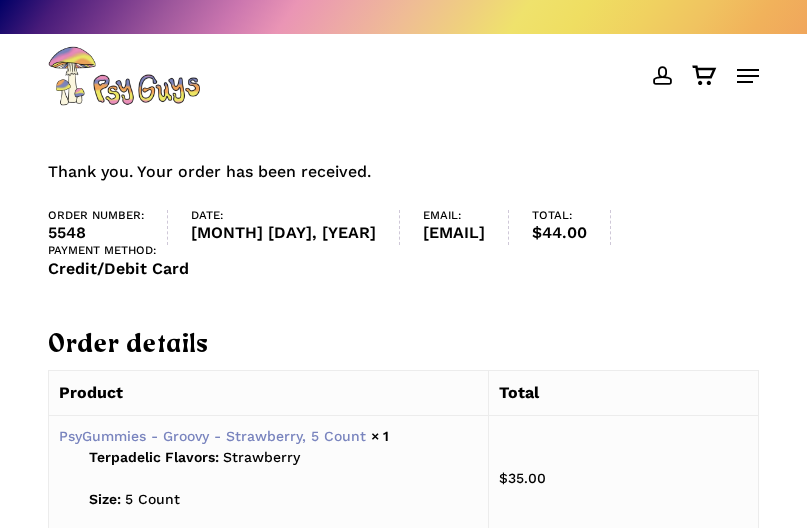 scroll, scrollTop: 0, scrollLeft: 0, axis: both 